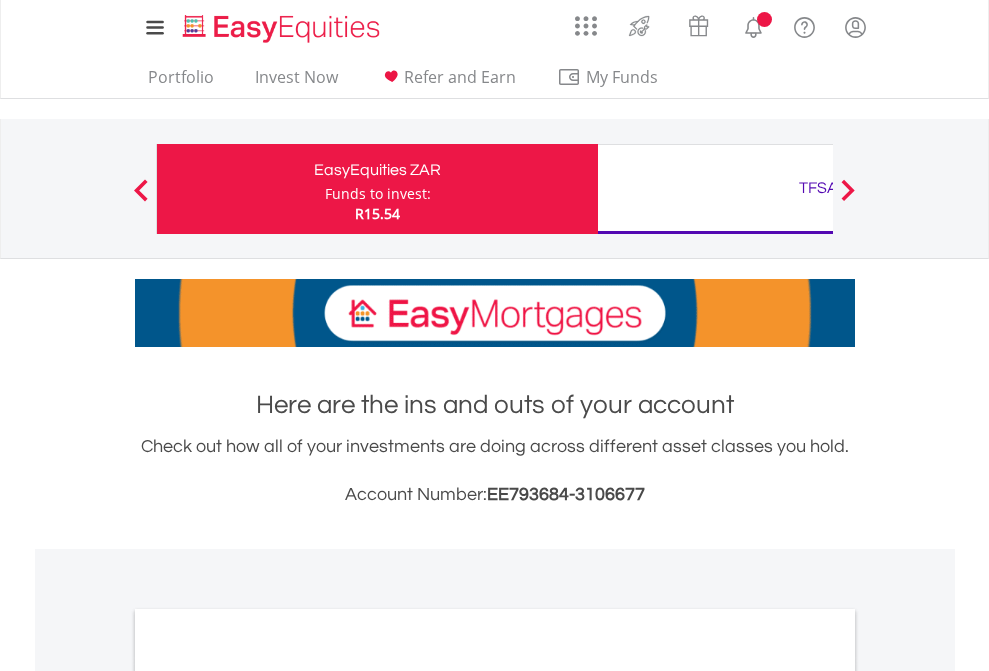 scroll, scrollTop: 0, scrollLeft: 0, axis: both 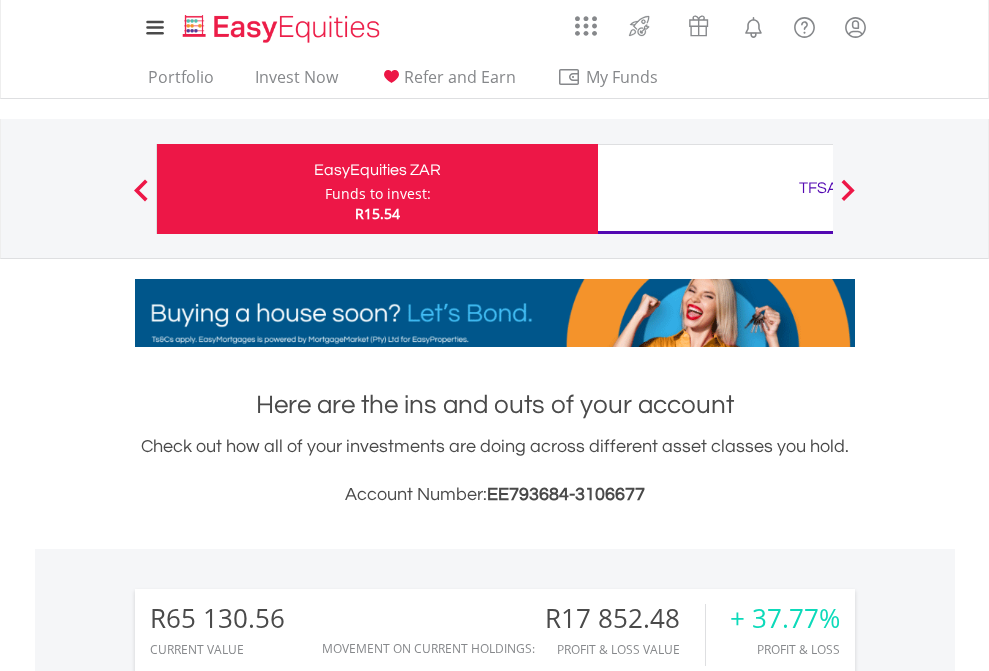click on "Funds to invest:" at bounding box center [378, 194] 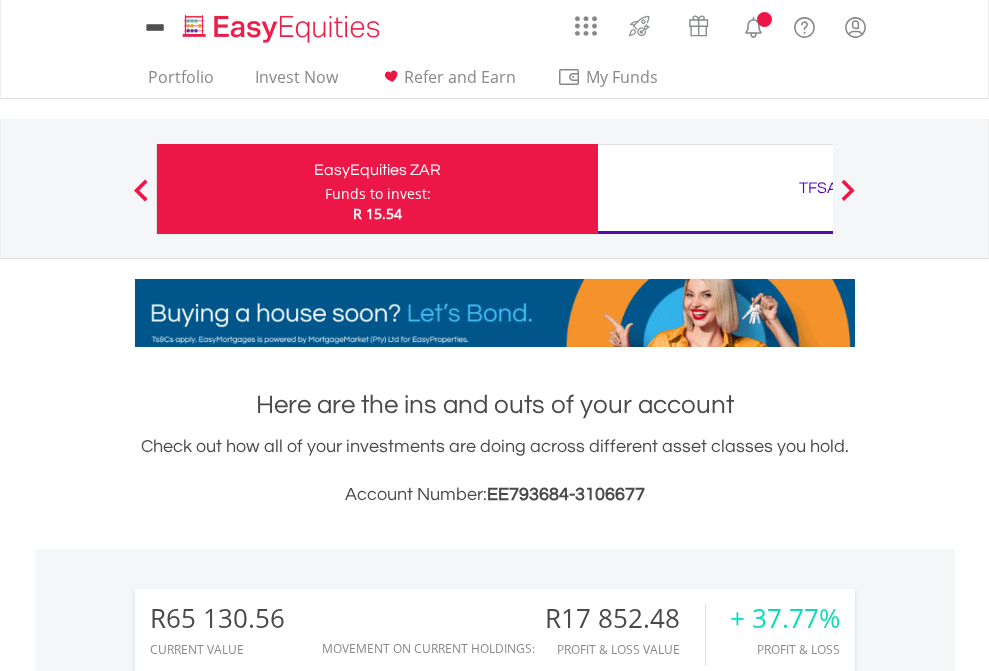 scroll, scrollTop: 0, scrollLeft: 0, axis: both 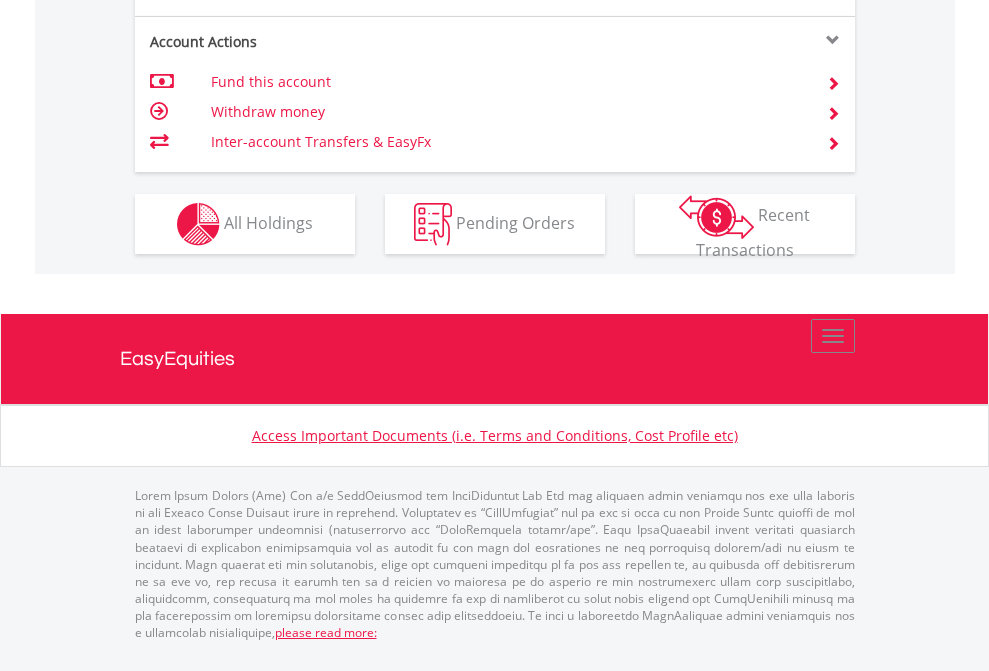 click on "Investment types" at bounding box center [706, -337] 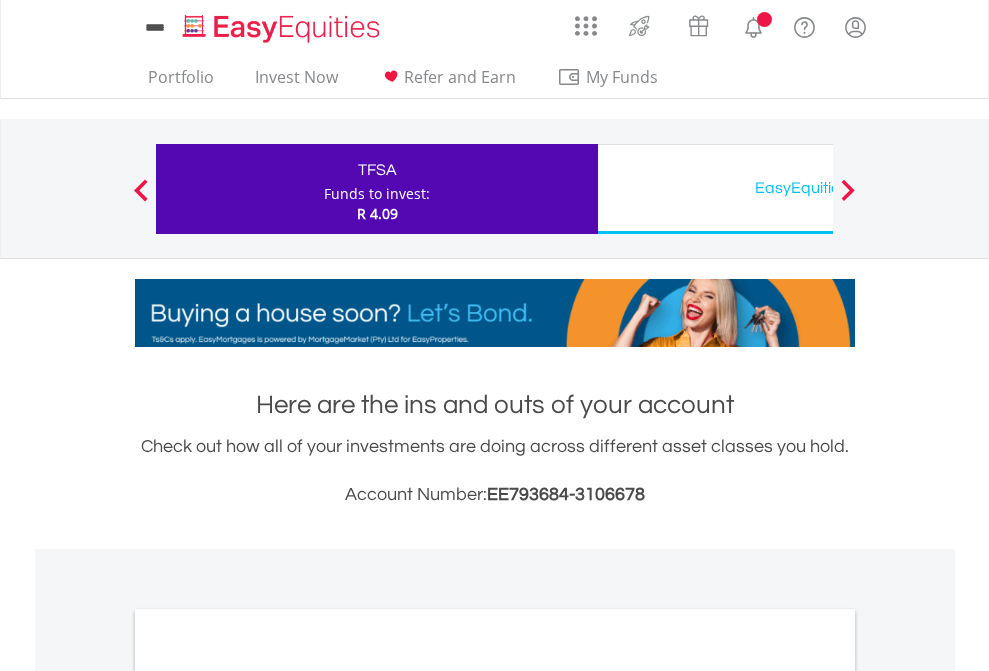 scroll, scrollTop: 0, scrollLeft: 0, axis: both 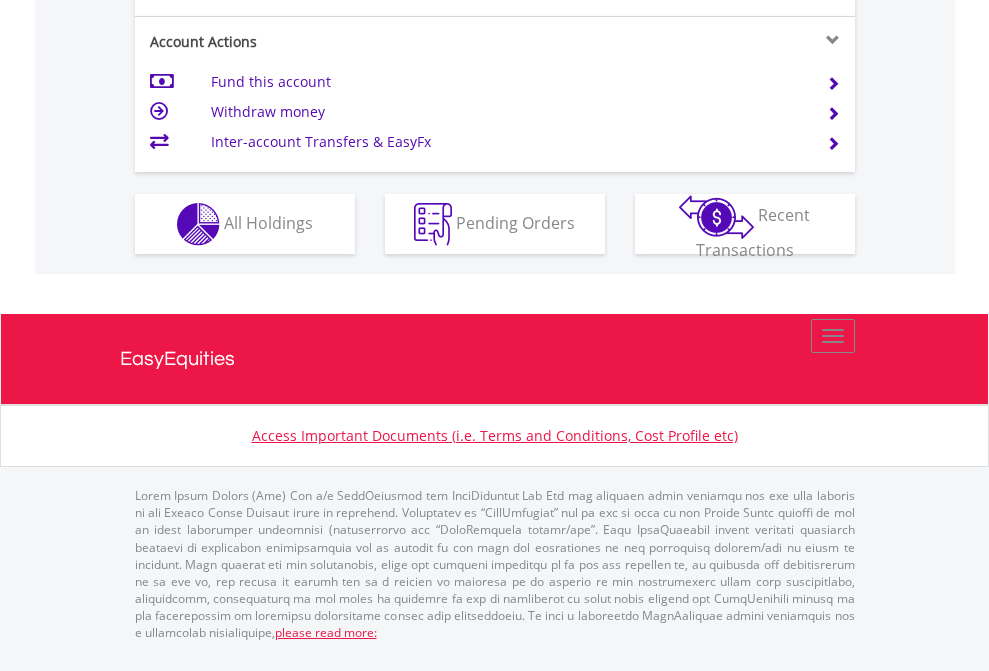 click on "Investment types" at bounding box center (706, -337) 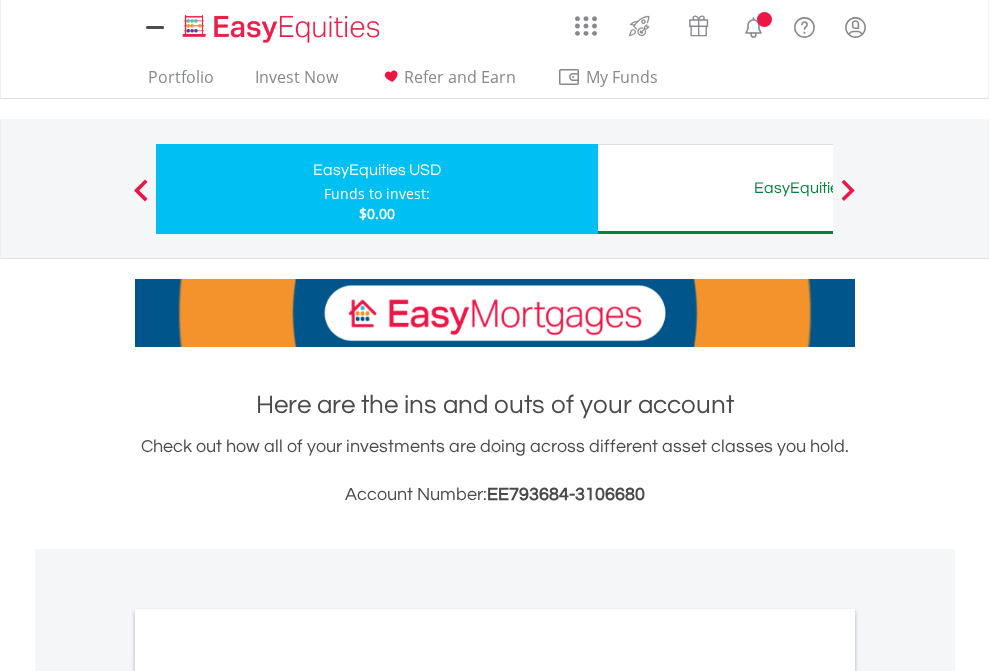 scroll, scrollTop: 0, scrollLeft: 0, axis: both 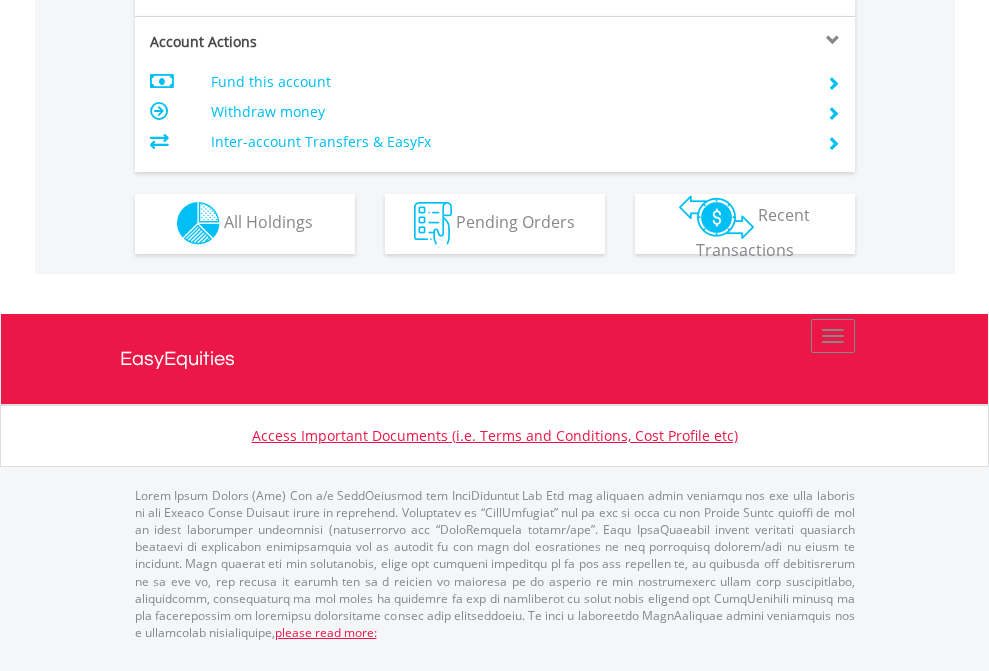 click on "Investment types" at bounding box center (706, -353) 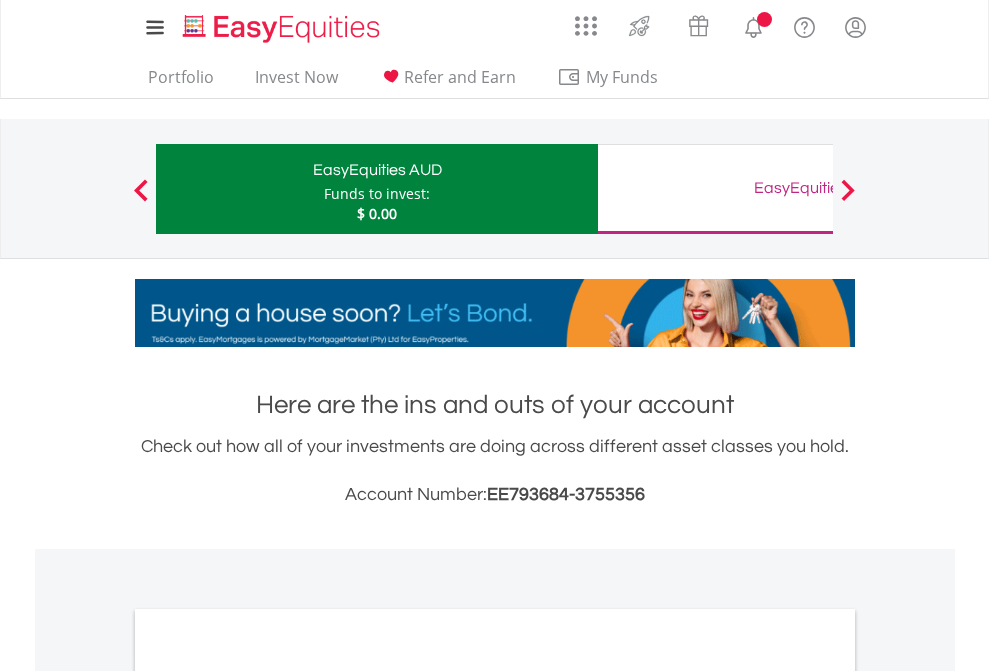 scroll, scrollTop: 0, scrollLeft: 0, axis: both 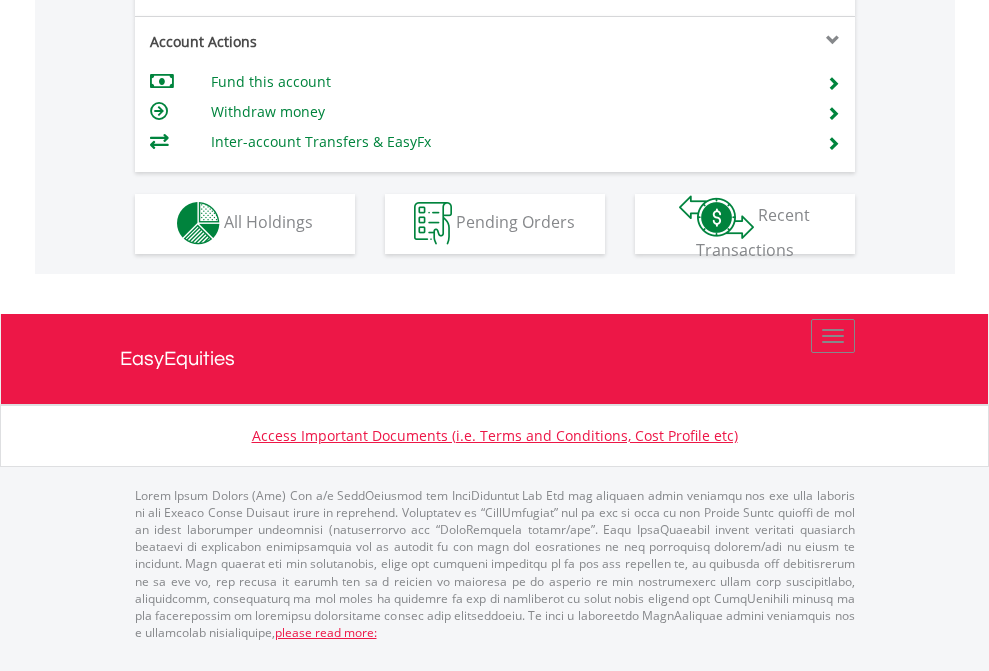click on "Investment types" at bounding box center [706, -353] 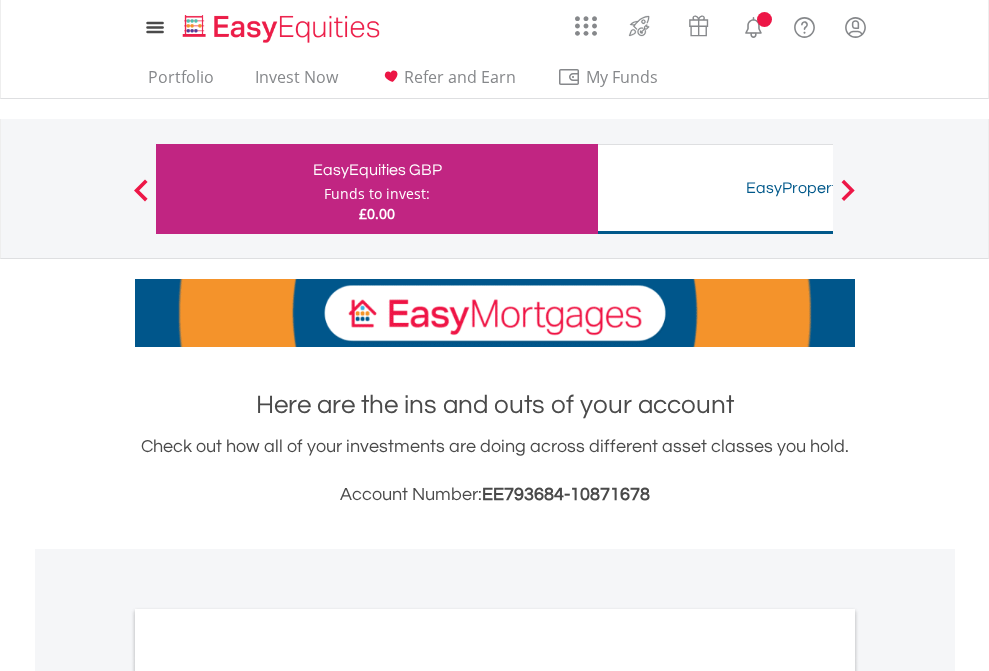 scroll, scrollTop: 0, scrollLeft: 0, axis: both 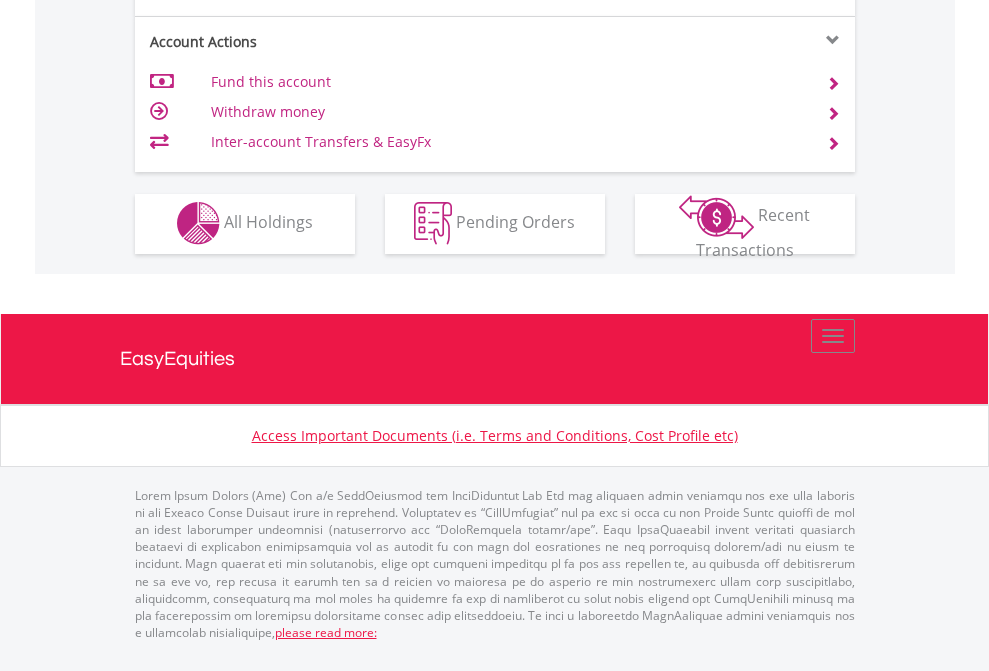 click on "Investment types" at bounding box center [706, -353] 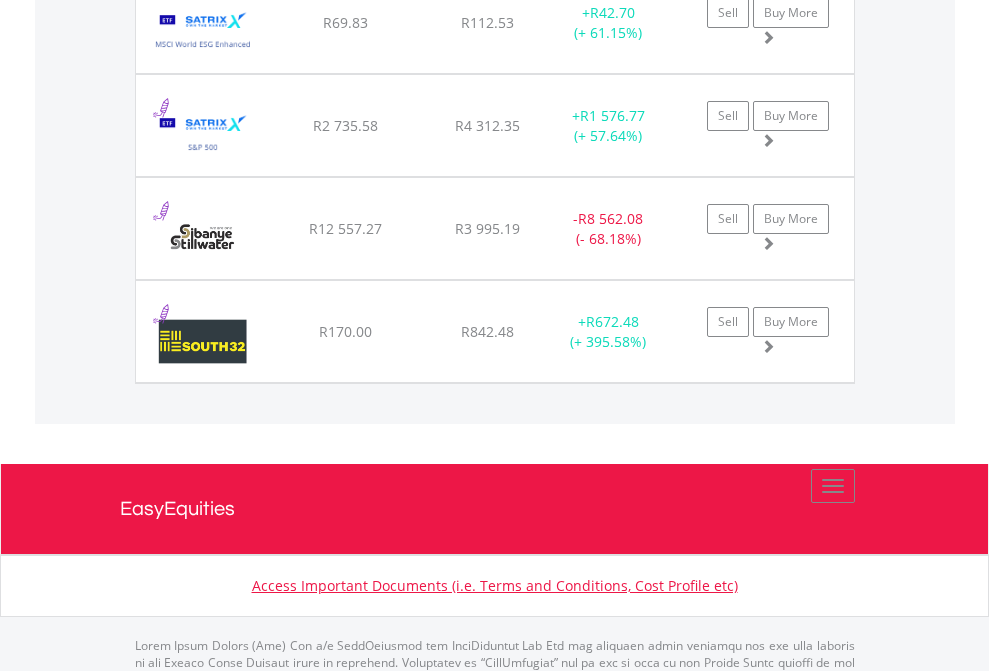 scroll, scrollTop: 2345, scrollLeft: 0, axis: vertical 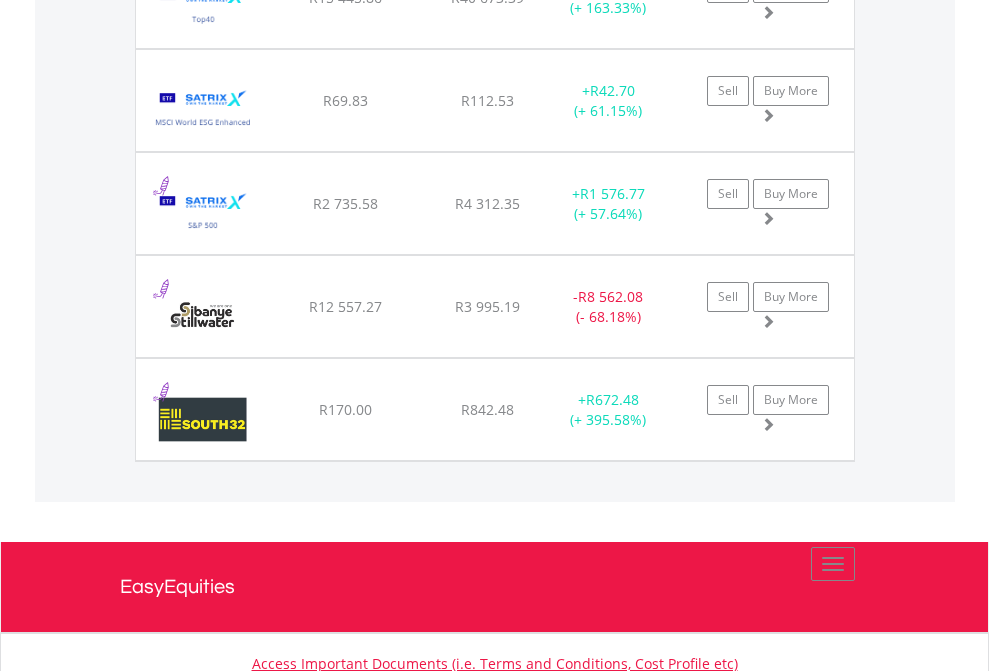 click on "TFSA" at bounding box center (818, -2157) 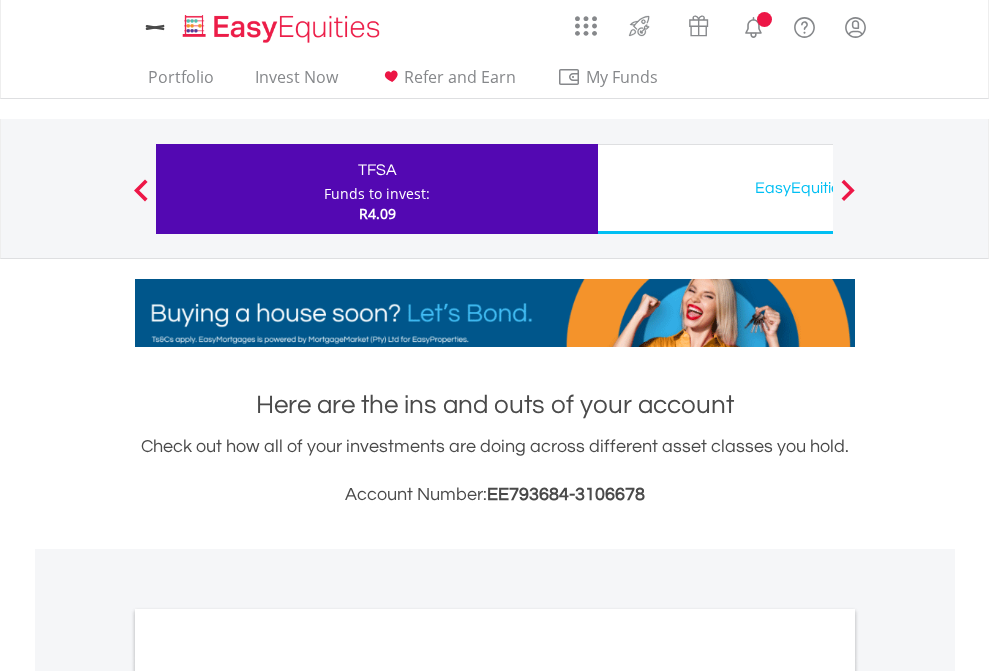 click on "All Holdings" at bounding box center (268, 1096) 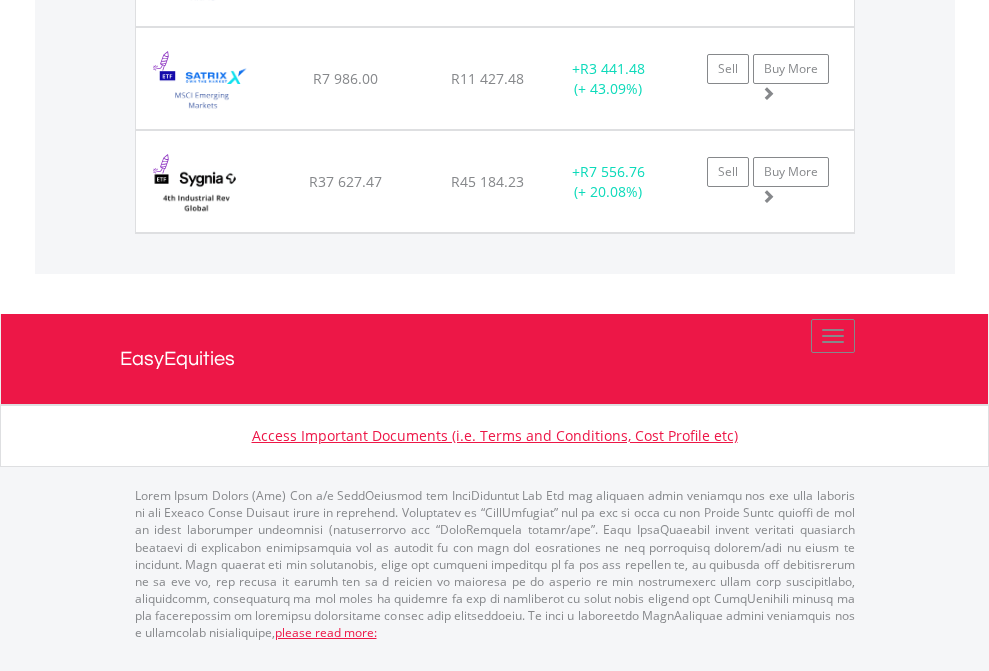 scroll, scrollTop: 2305, scrollLeft: 0, axis: vertical 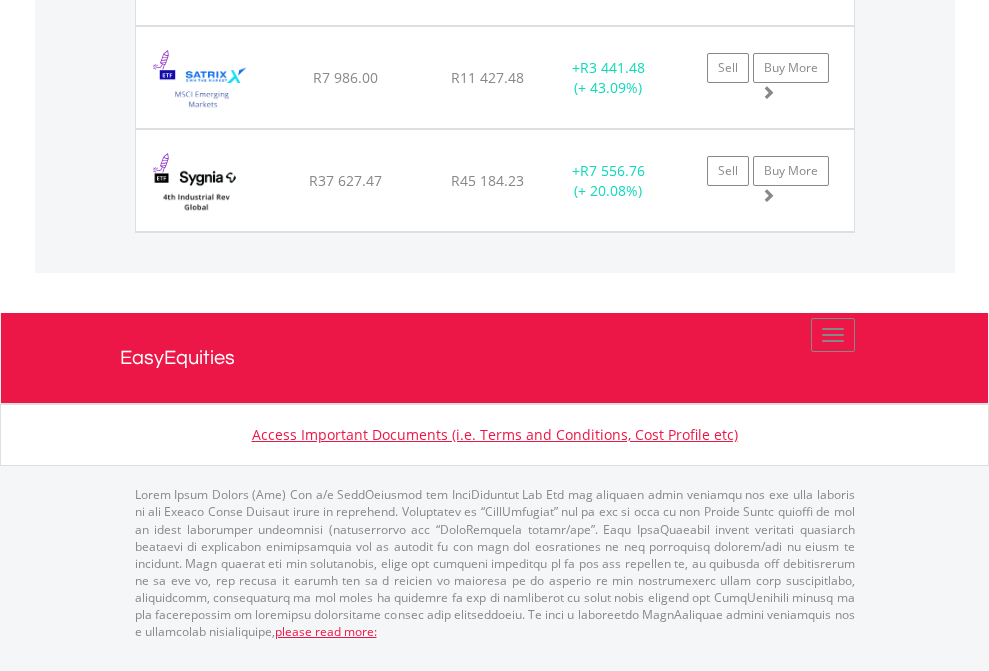 click on "EasyEquities USD" at bounding box center [818, -1728] 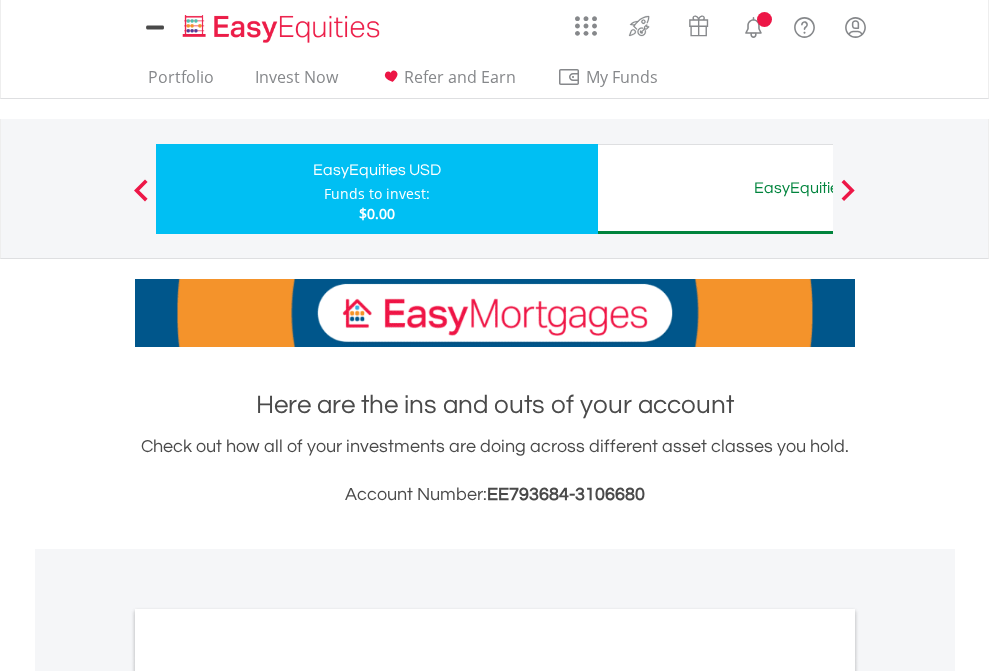 scroll, scrollTop: 1202, scrollLeft: 0, axis: vertical 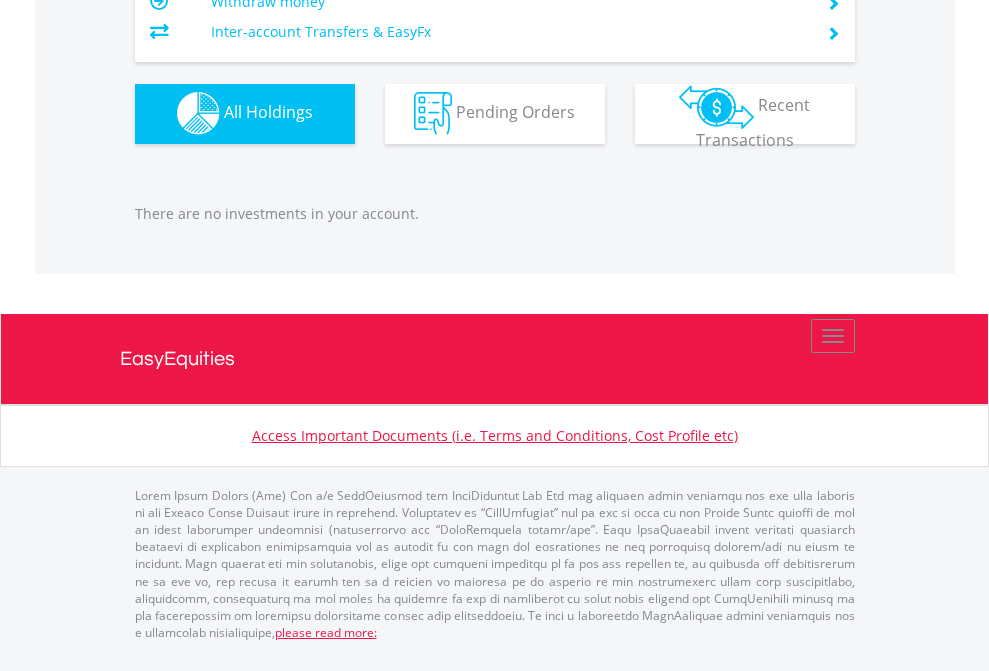 click on "EasyEquities AUD" at bounding box center (818, -1142) 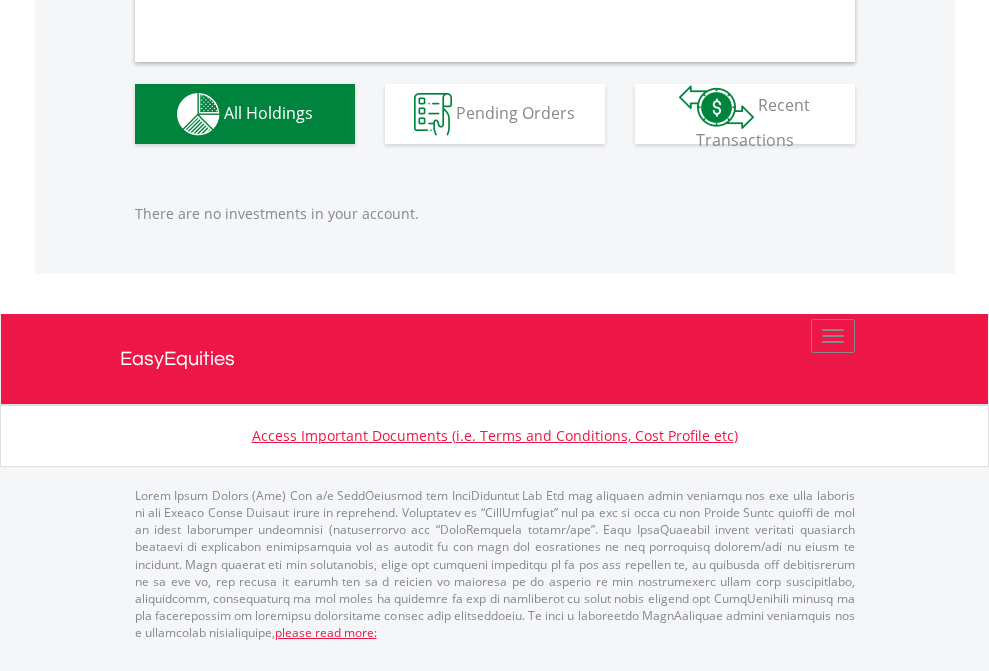 scroll, scrollTop: 1980, scrollLeft: 0, axis: vertical 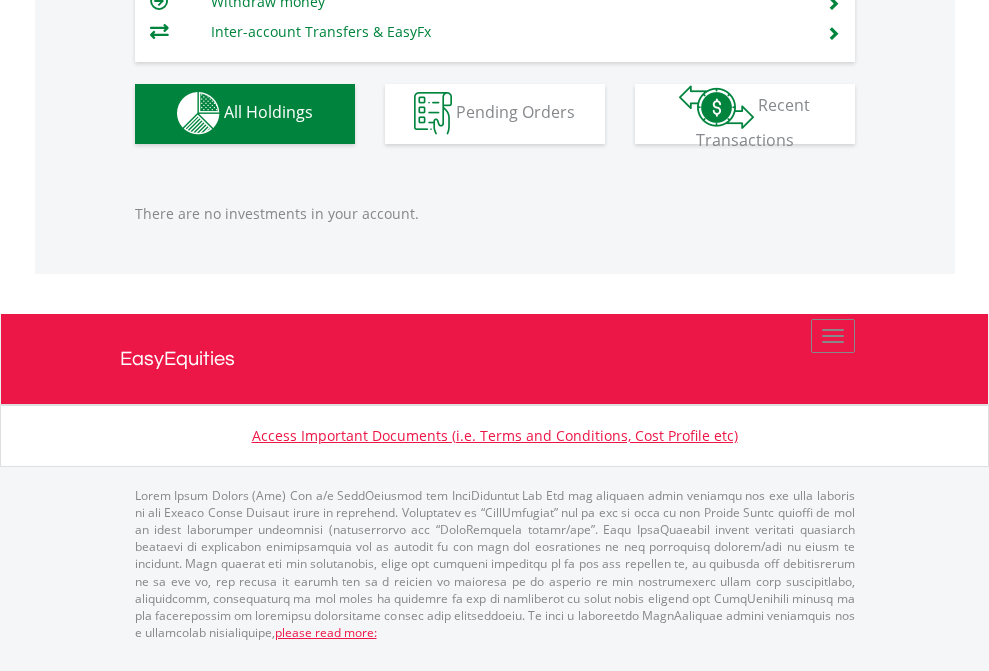 click on "EasyEquities GBP" at bounding box center (818, -1142) 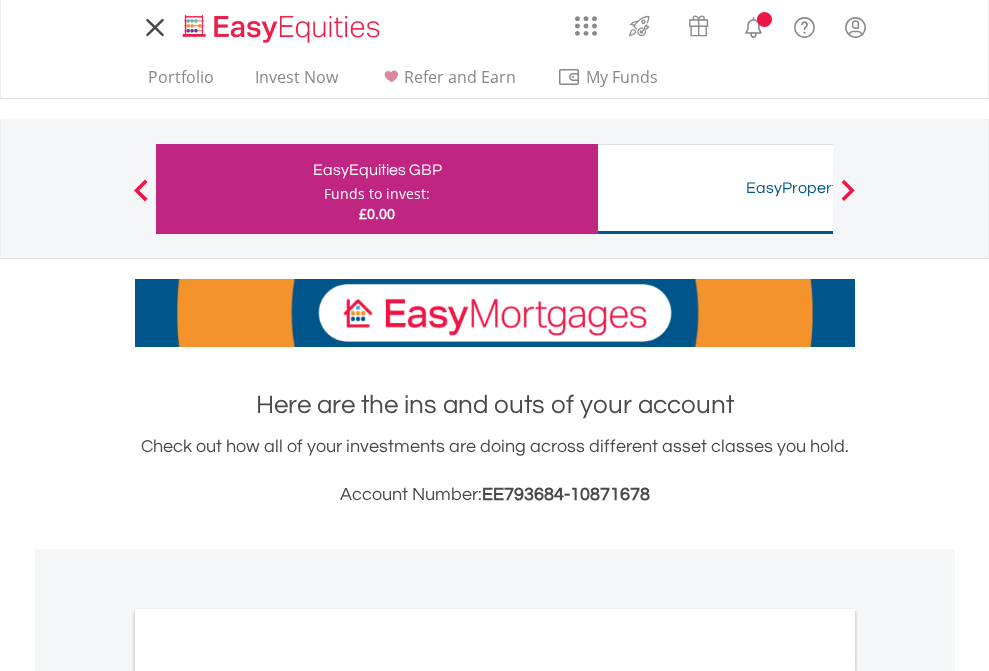 scroll, scrollTop: 0, scrollLeft: 0, axis: both 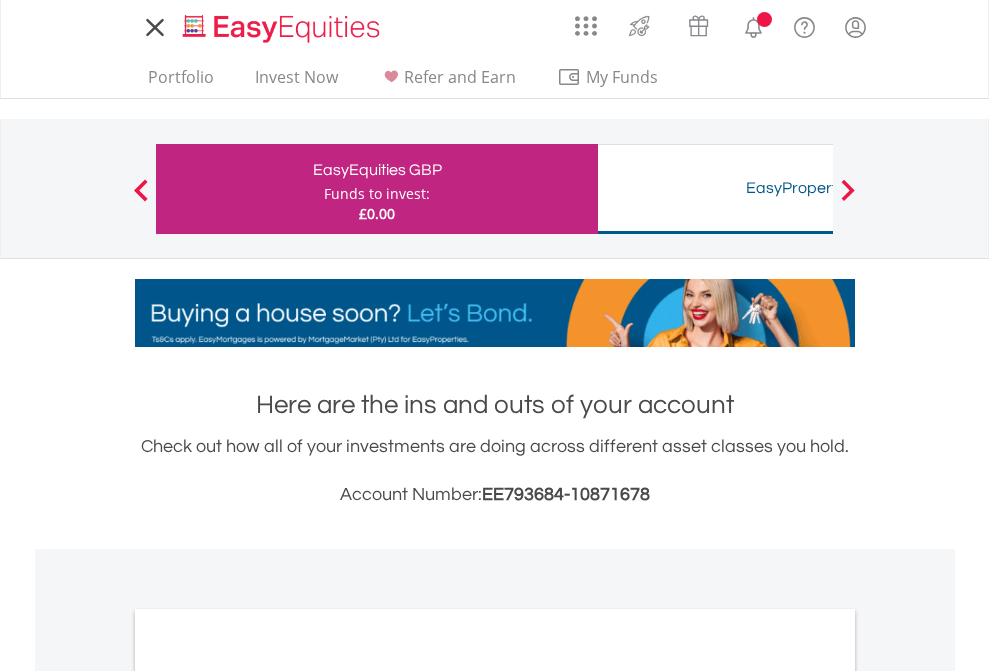 click on "All Holdings" at bounding box center (268, 1096) 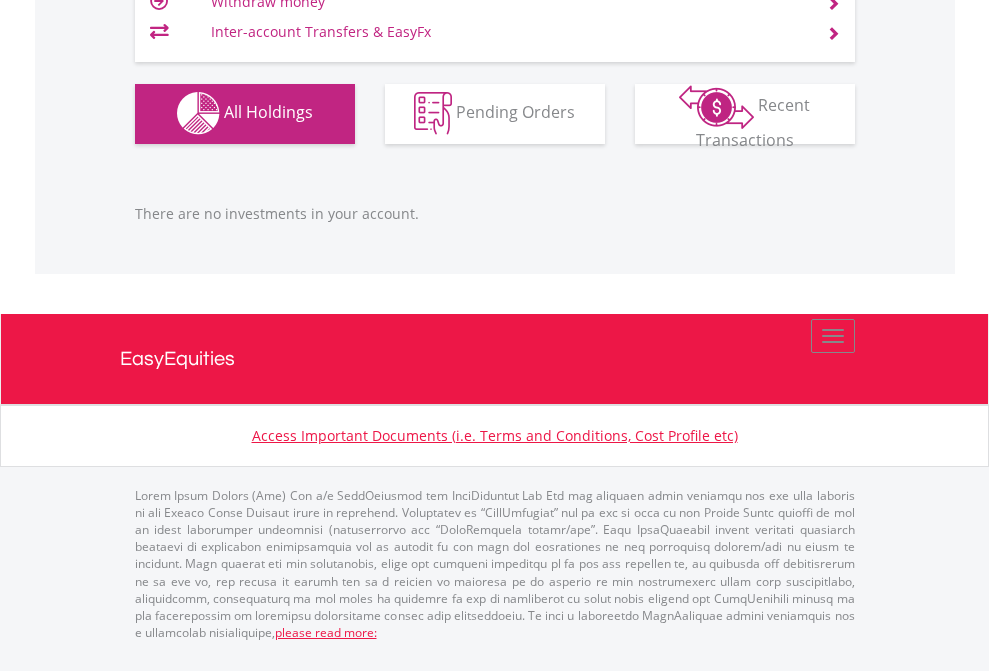 scroll, scrollTop: 1980, scrollLeft: 0, axis: vertical 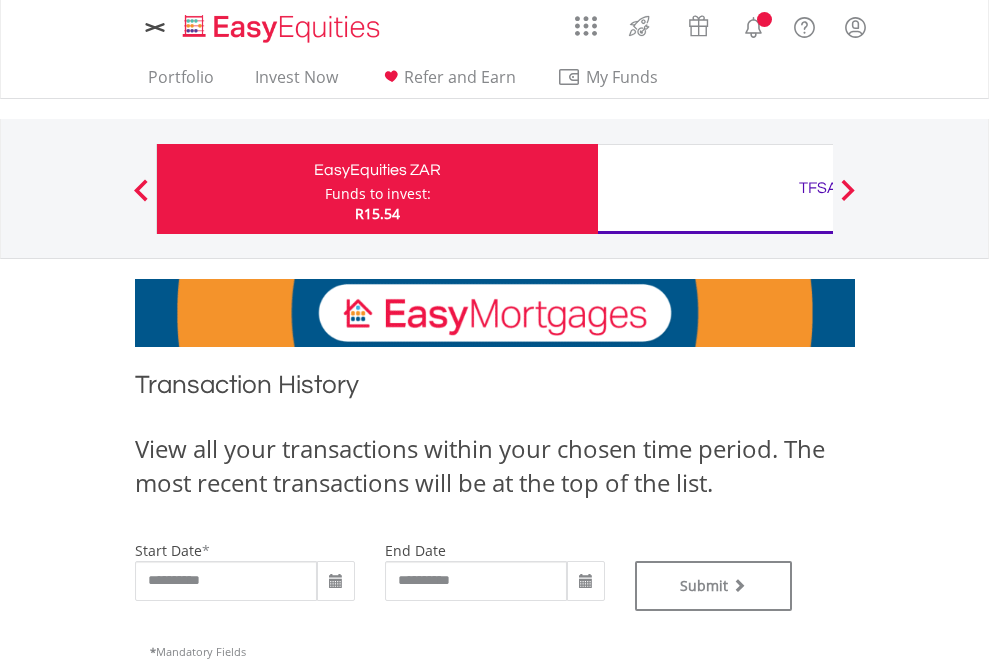 type on "**********" 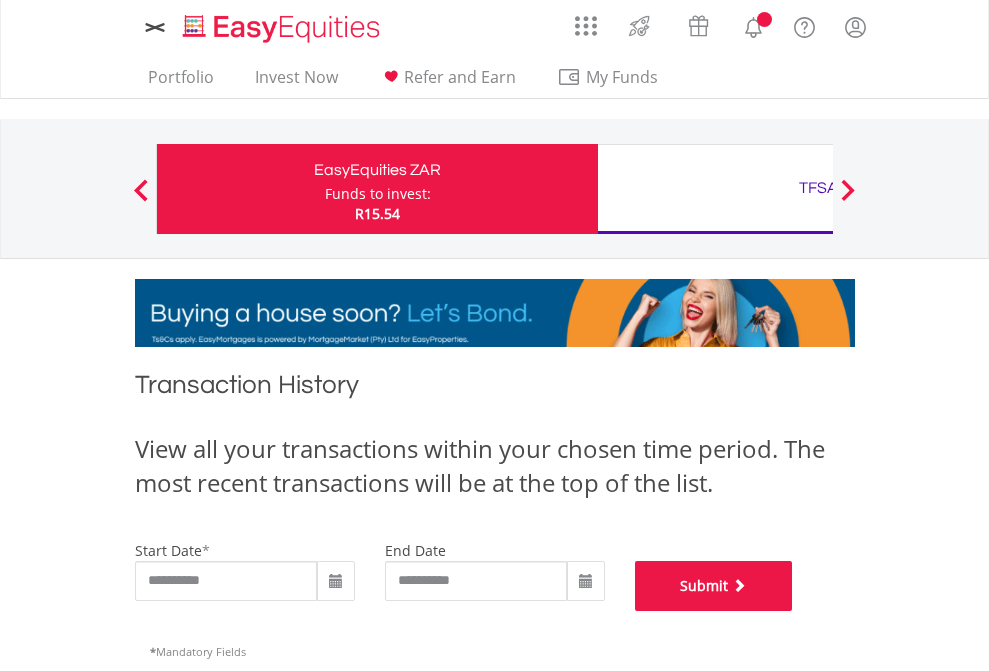 click on "Submit" at bounding box center (714, 586) 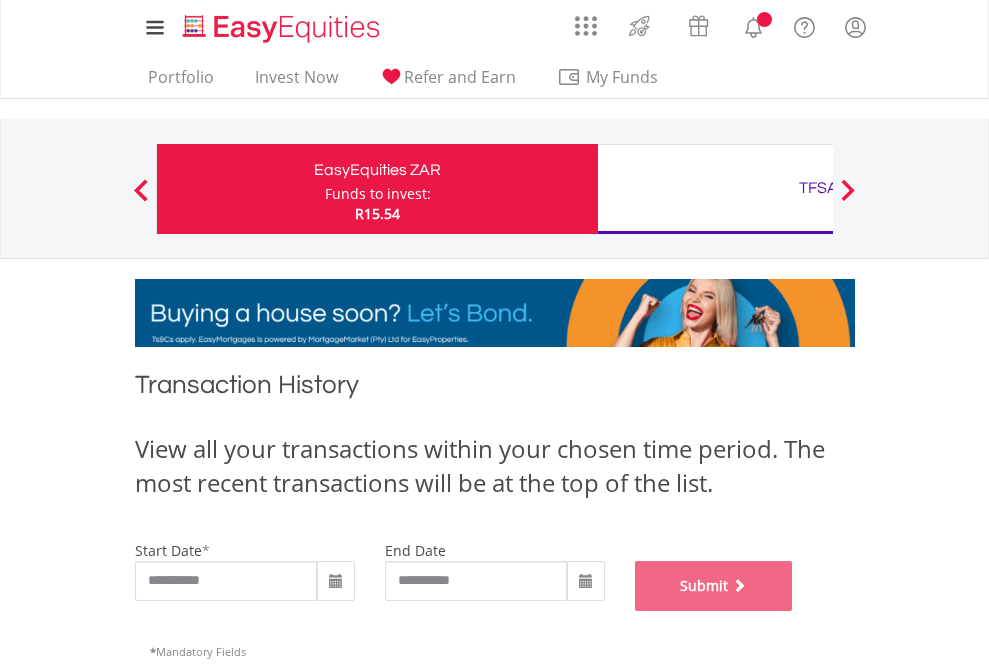 scroll, scrollTop: 811, scrollLeft: 0, axis: vertical 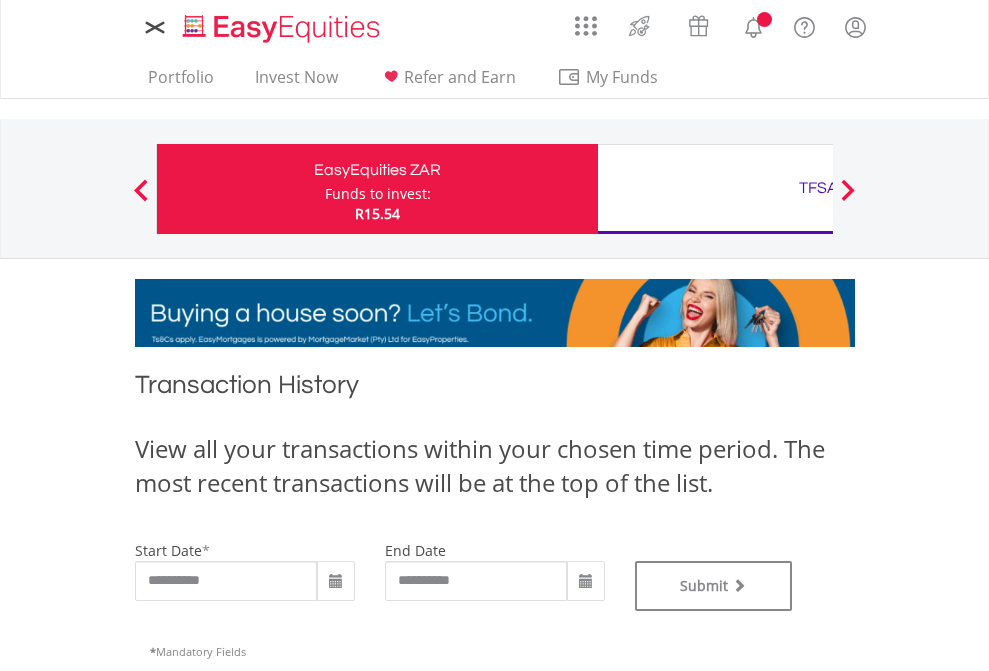 click on "TFSA" at bounding box center [818, 188] 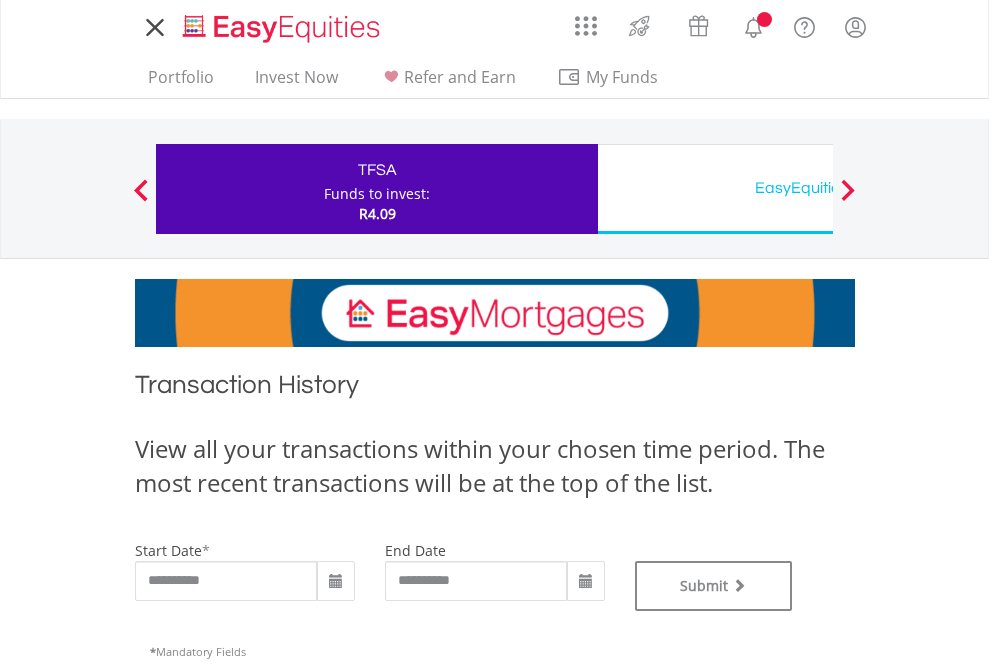 scroll, scrollTop: 0, scrollLeft: 0, axis: both 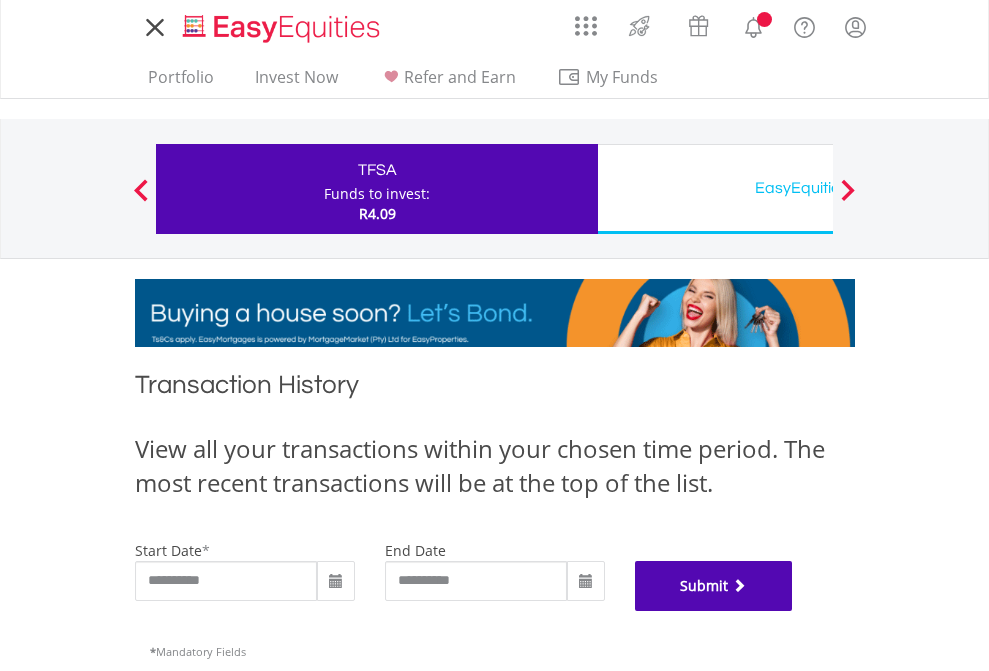 click on "Submit" at bounding box center [714, 586] 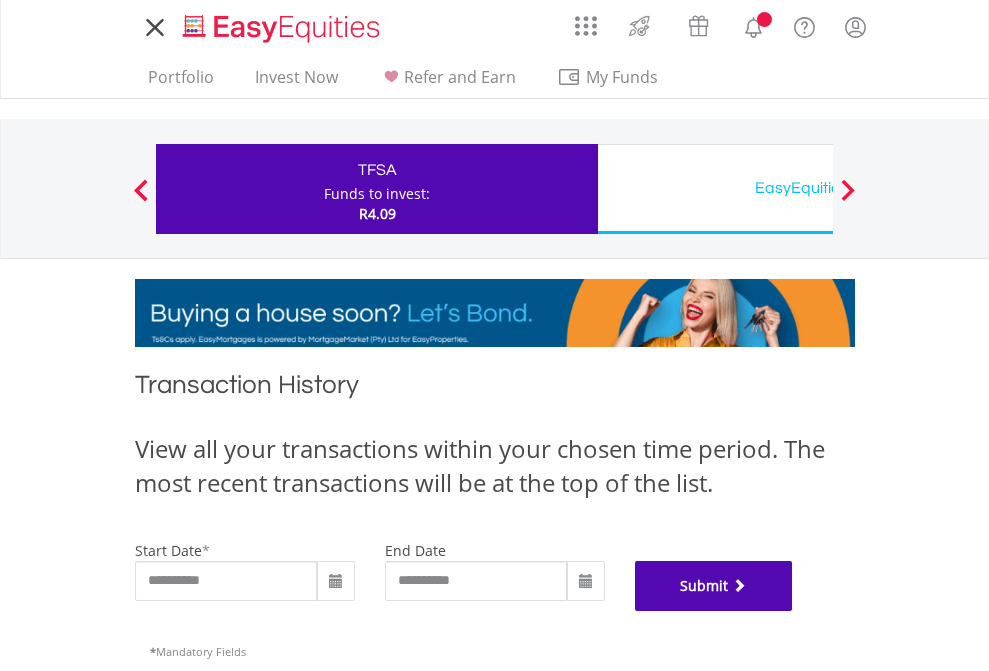 scroll, scrollTop: 811, scrollLeft: 0, axis: vertical 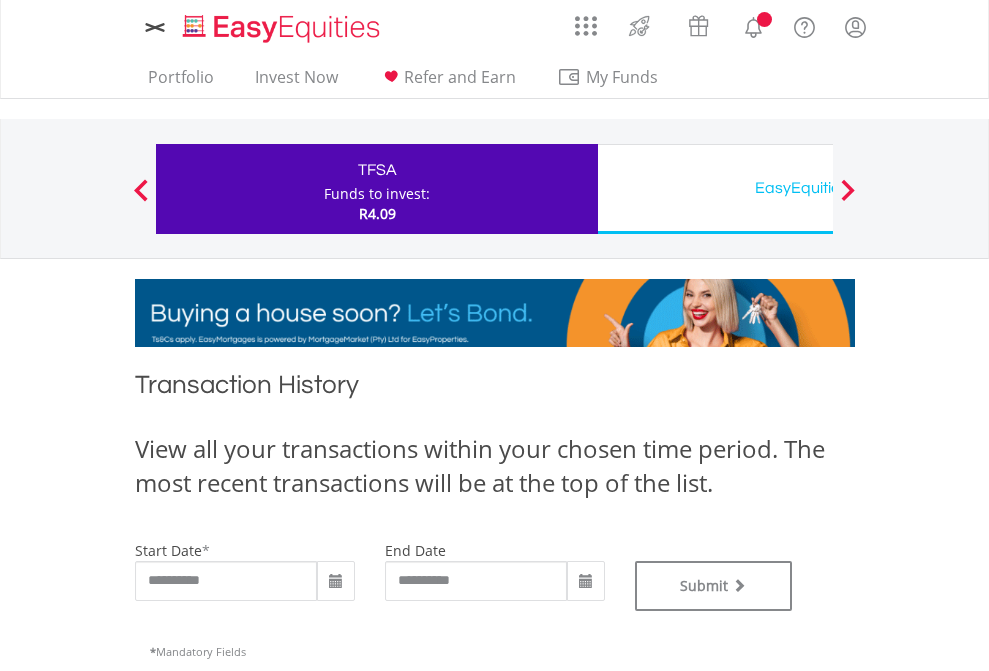 click on "EasyEquities USD" at bounding box center [818, 188] 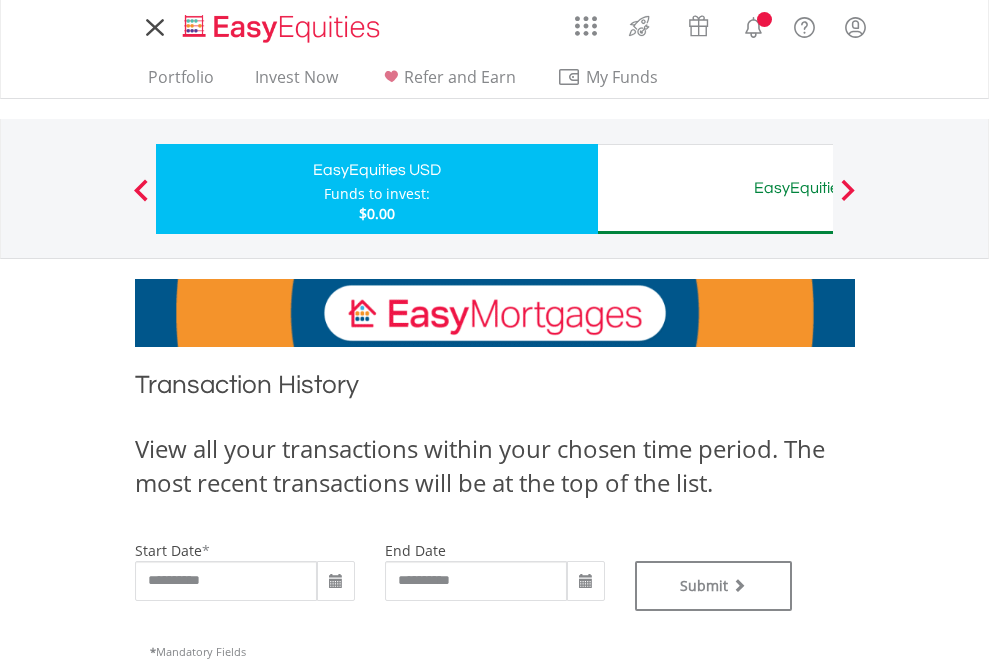 scroll, scrollTop: 0, scrollLeft: 0, axis: both 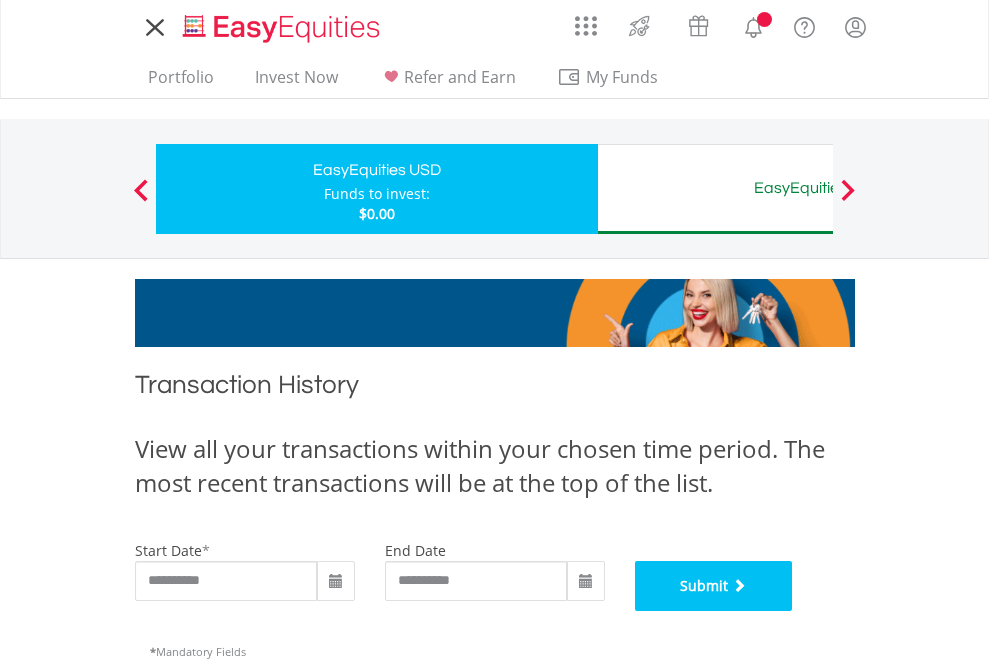 click on "Submit" at bounding box center [714, 586] 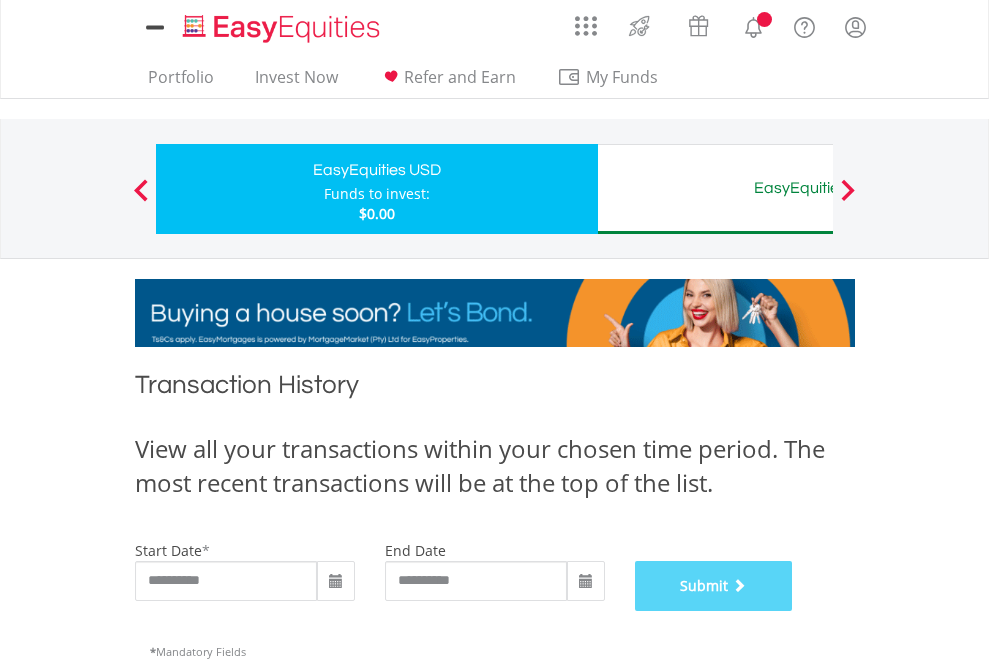 scroll, scrollTop: 811, scrollLeft: 0, axis: vertical 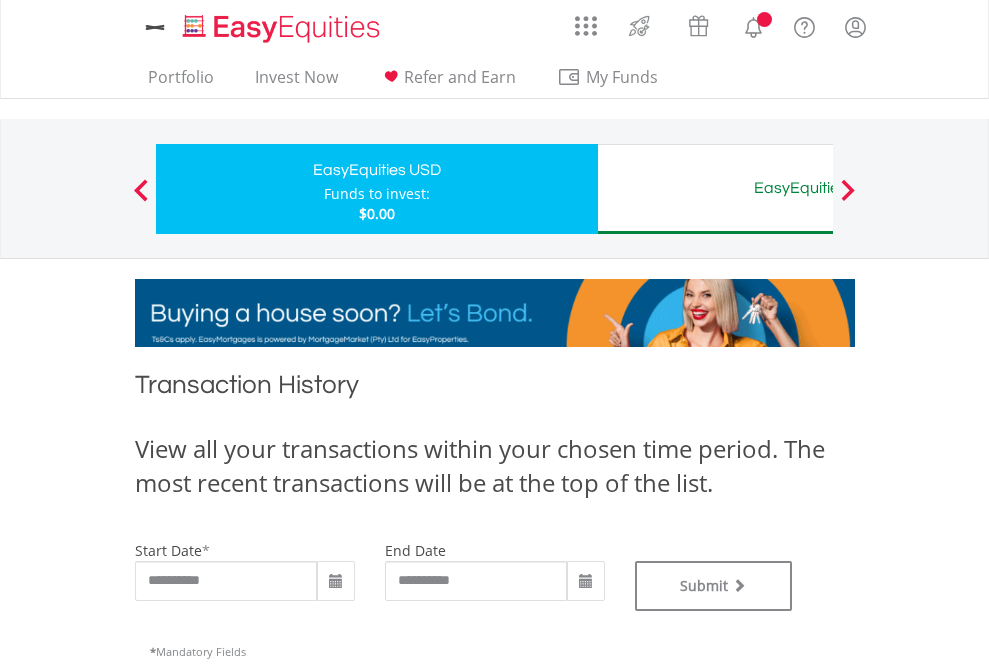 click on "EasyEquities AUD" at bounding box center (818, 188) 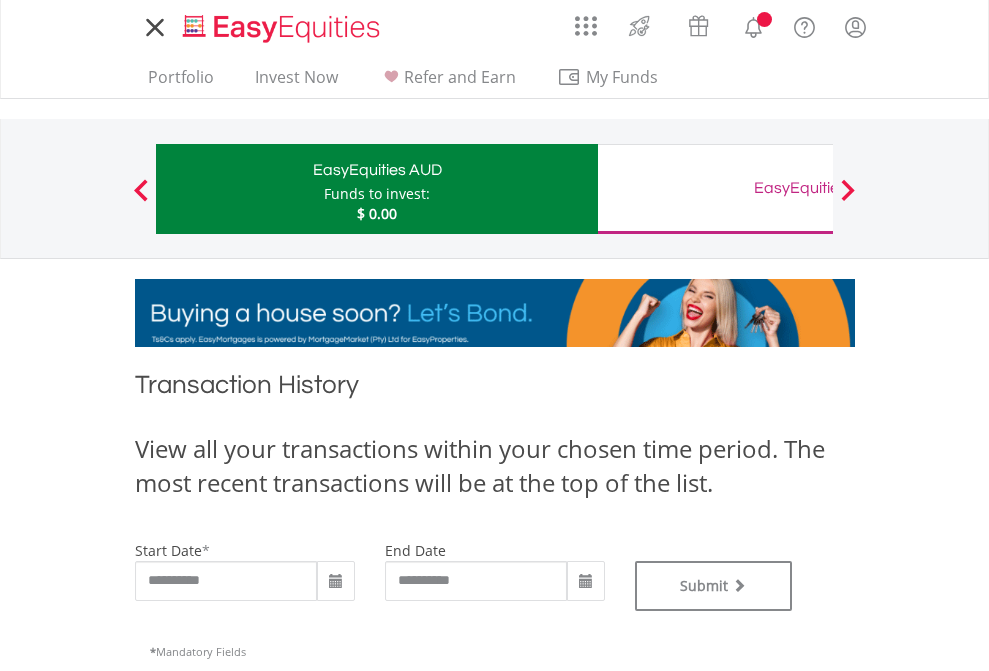 scroll, scrollTop: 0, scrollLeft: 0, axis: both 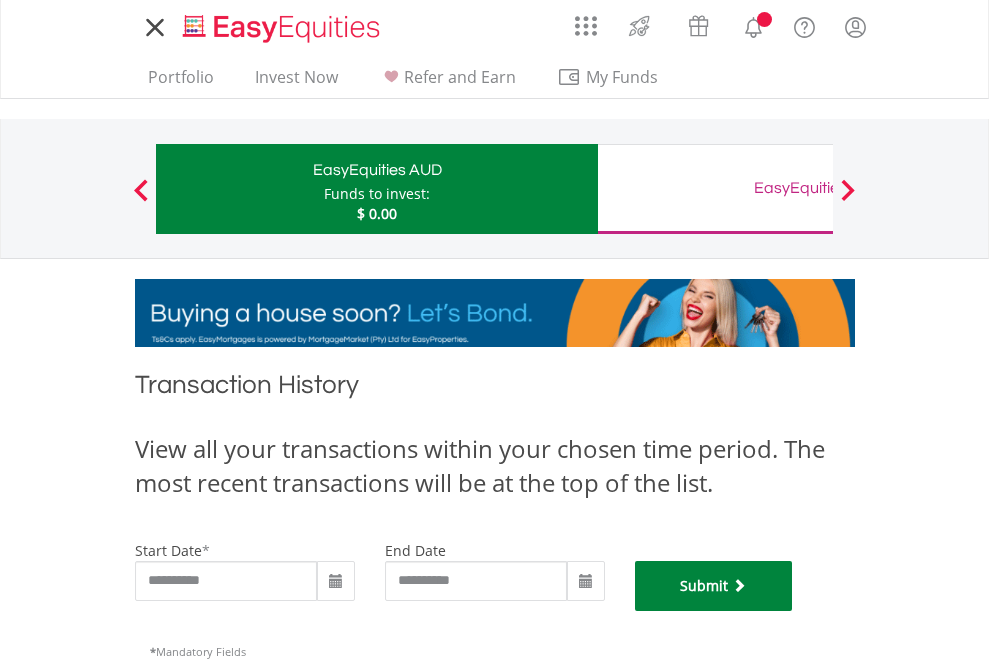 click on "Submit" at bounding box center [714, 586] 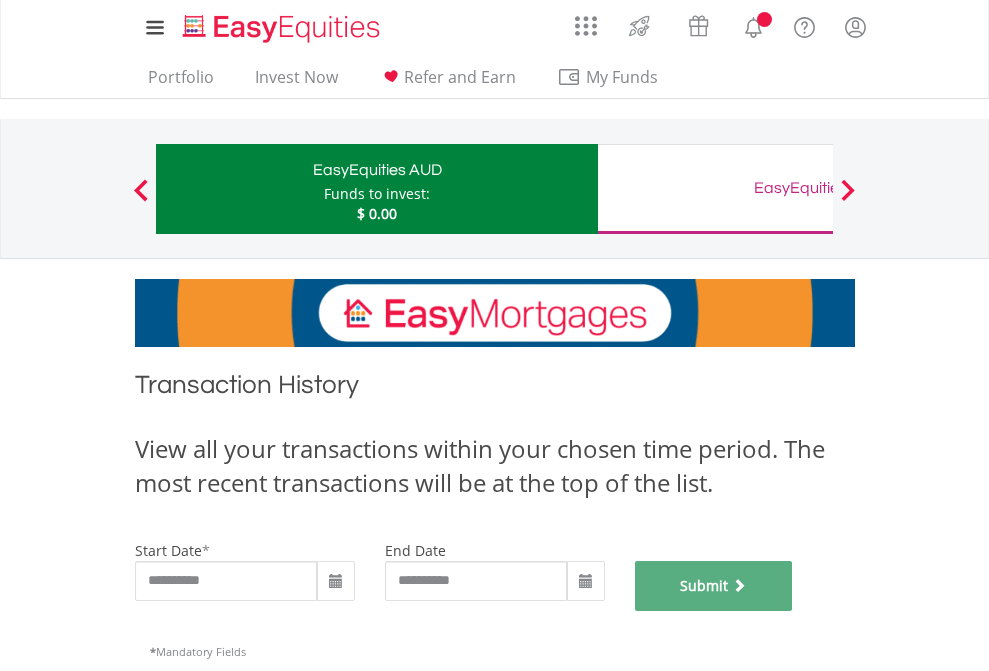 scroll, scrollTop: 811, scrollLeft: 0, axis: vertical 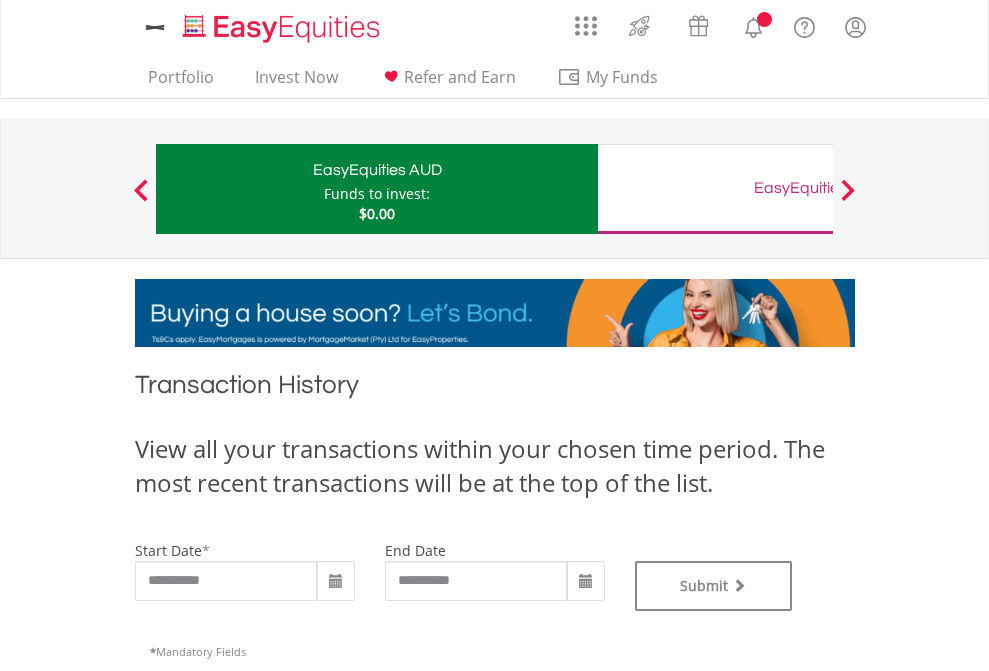 click on "EasyEquities GBP" at bounding box center [818, 188] 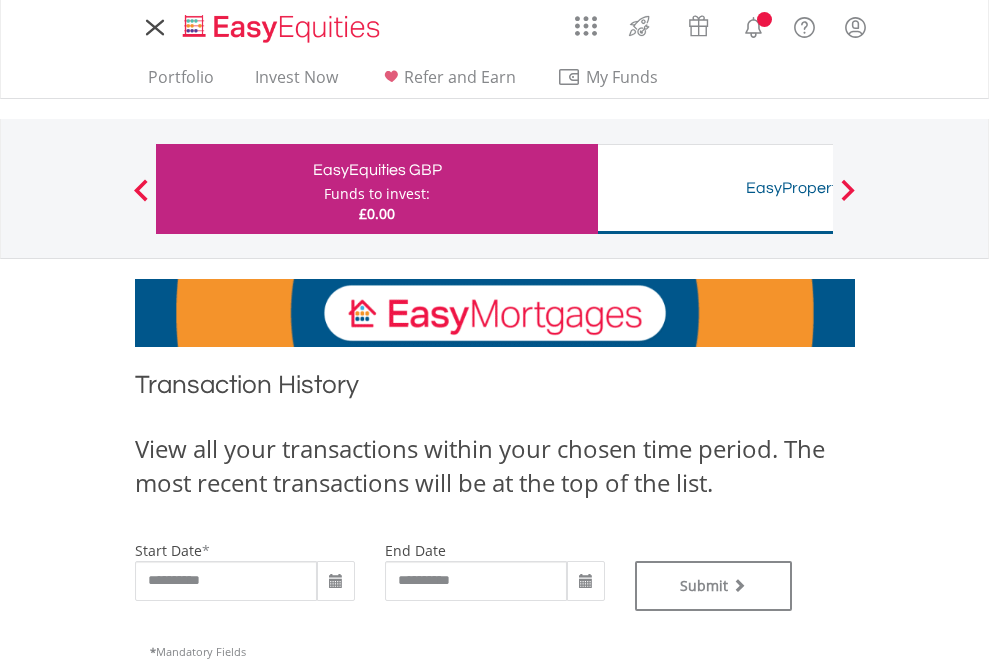 scroll, scrollTop: 0, scrollLeft: 0, axis: both 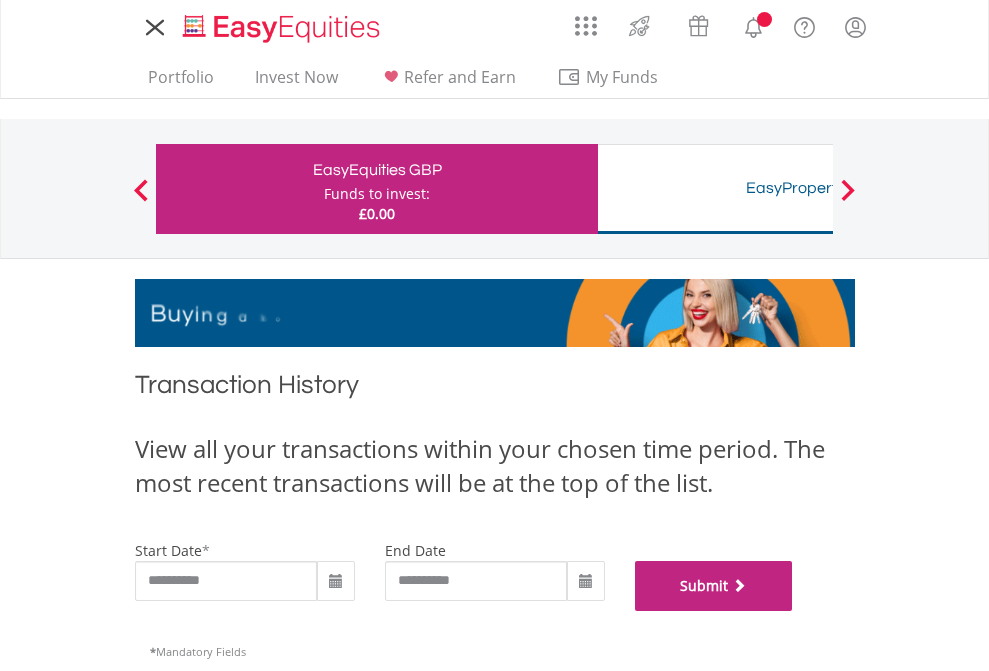 click on "Submit" at bounding box center [714, 586] 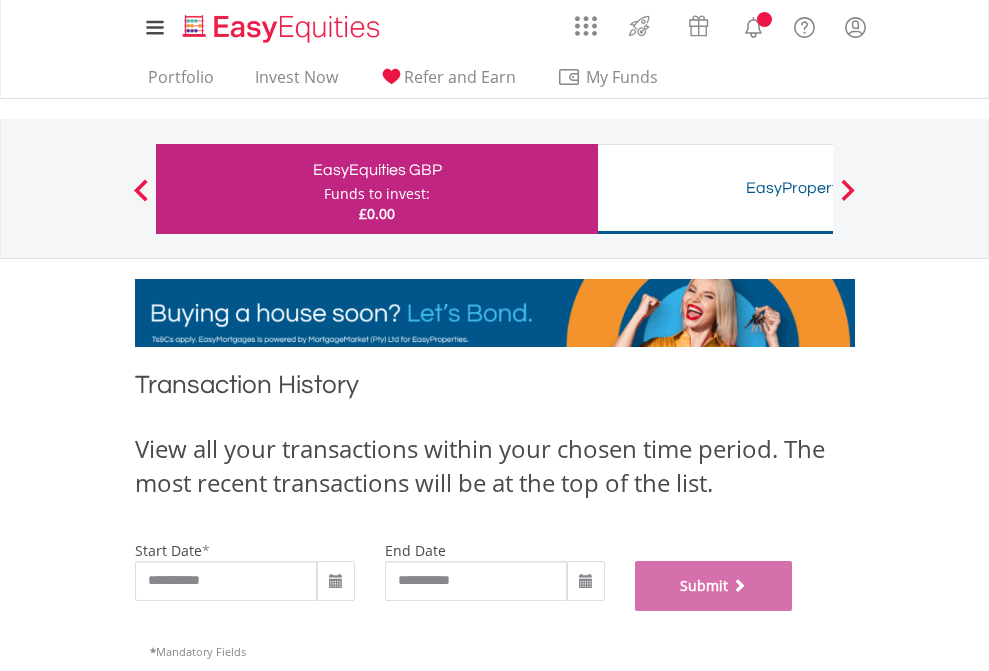scroll, scrollTop: 811, scrollLeft: 0, axis: vertical 